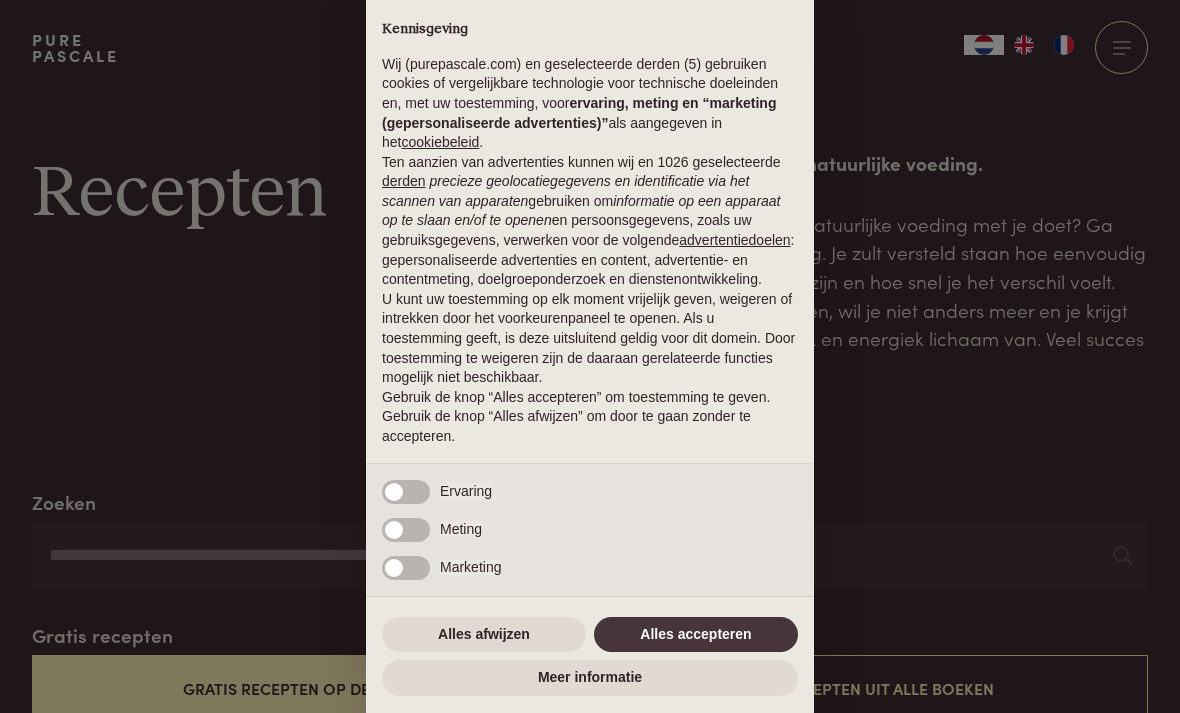 scroll, scrollTop: 0, scrollLeft: 0, axis: both 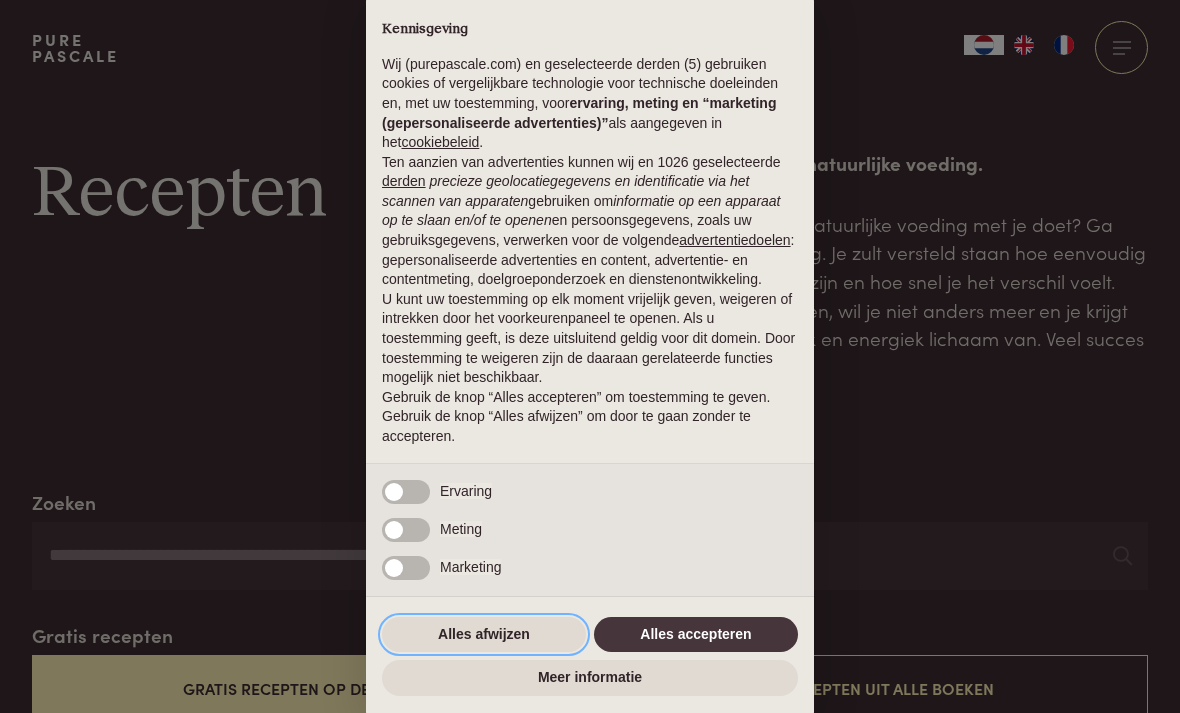click on "Alles afwijzen" at bounding box center [484, 635] 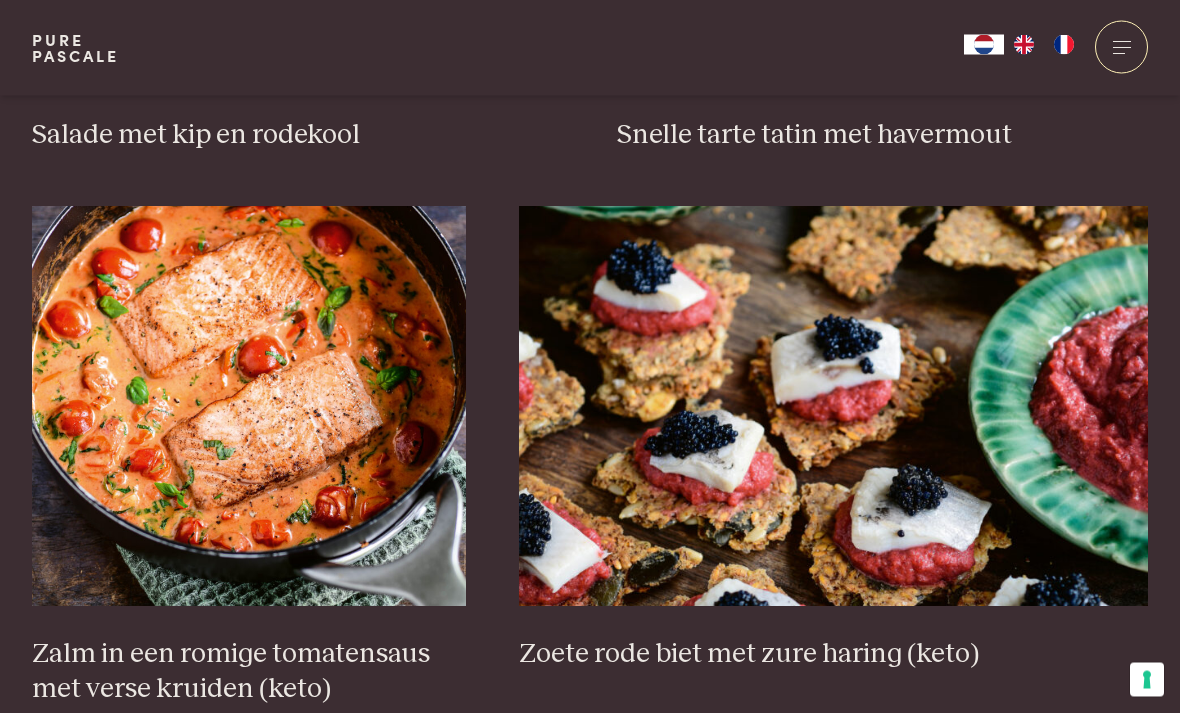 scroll, scrollTop: 2756, scrollLeft: 0, axis: vertical 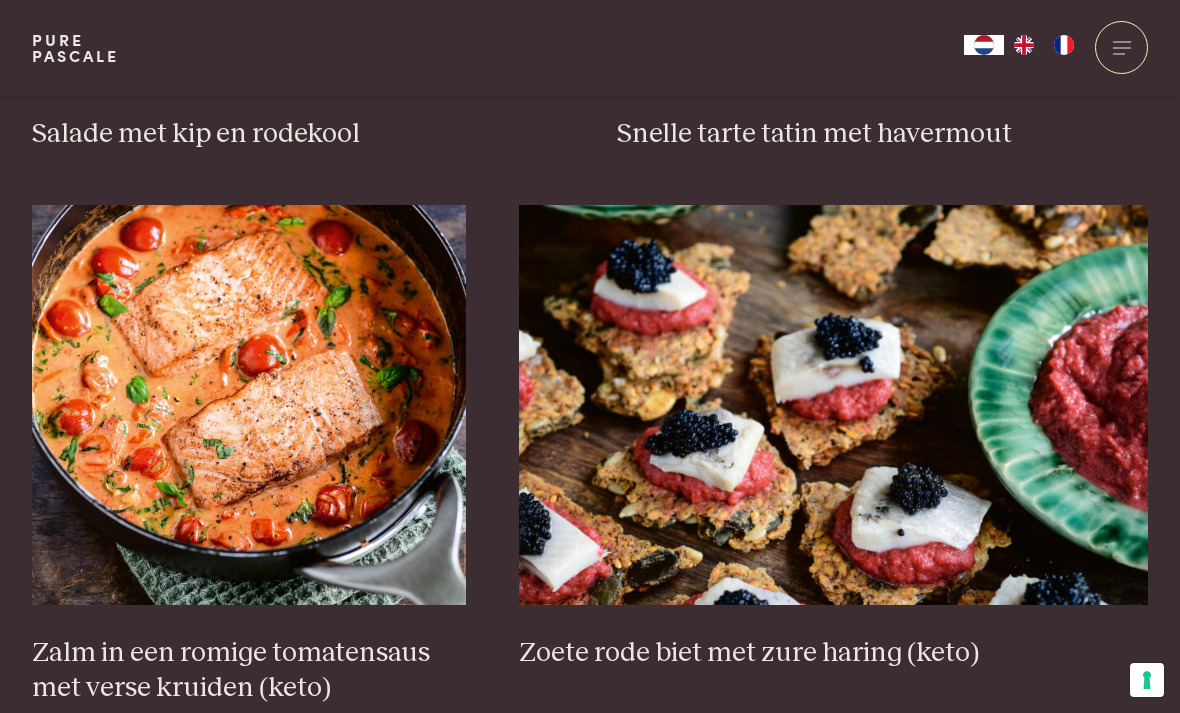 click at bounding box center [249, 405] 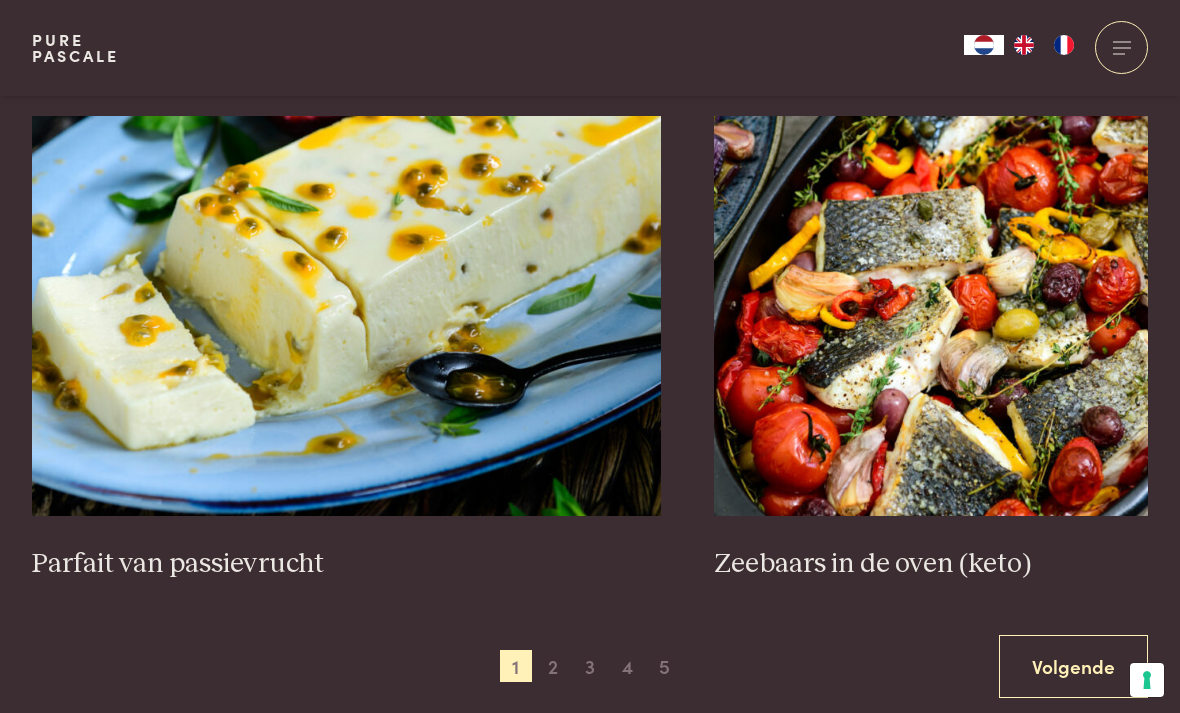 scroll, scrollTop: 3423, scrollLeft: 0, axis: vertical 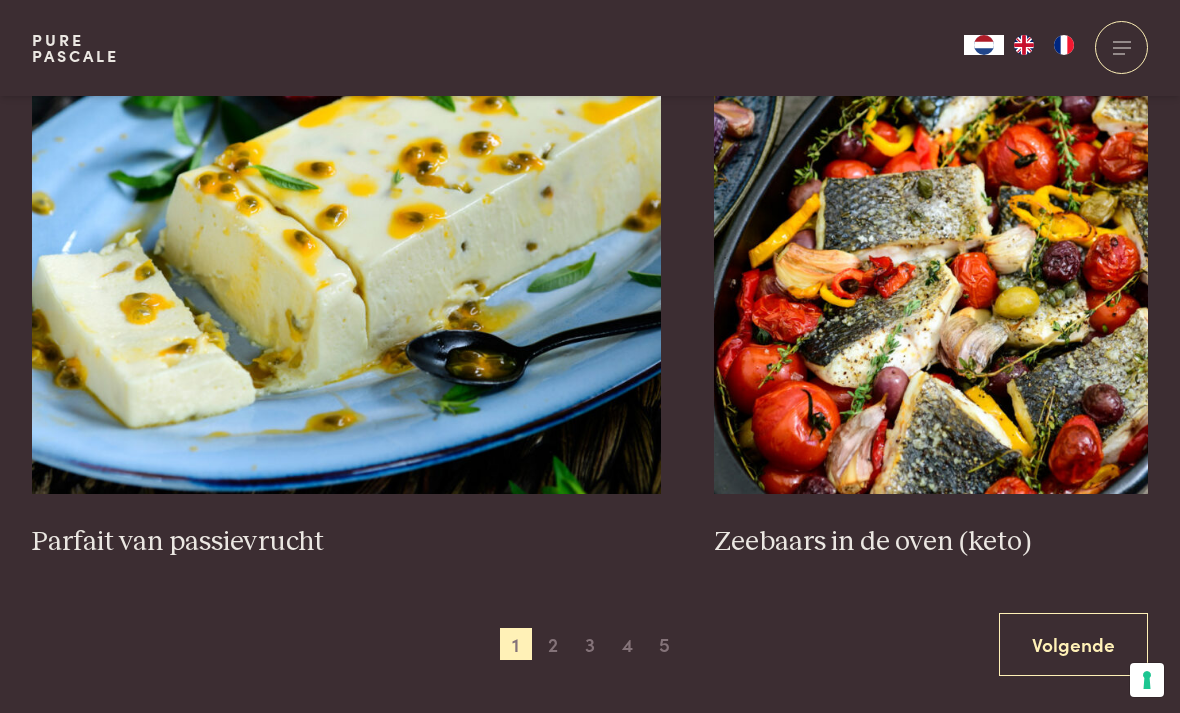 click on "2" at bounding box center [553, 644] 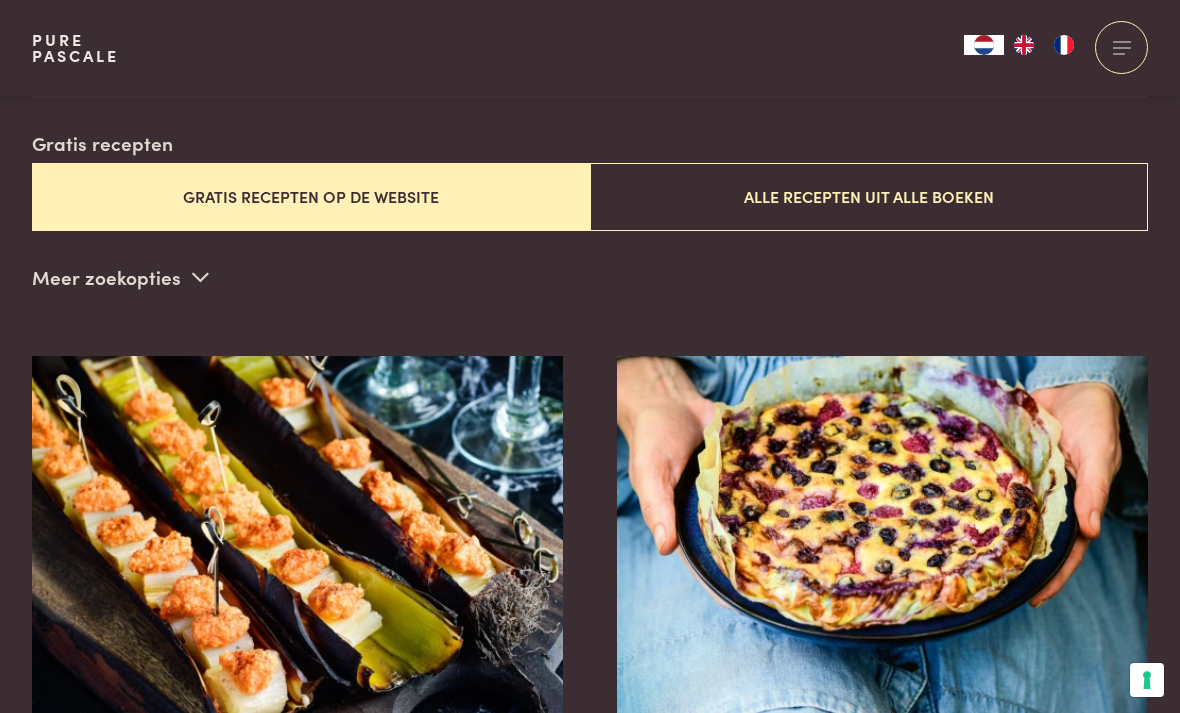 scroll, scrollTop: 483, scrollLeft: 0, axis: vertical 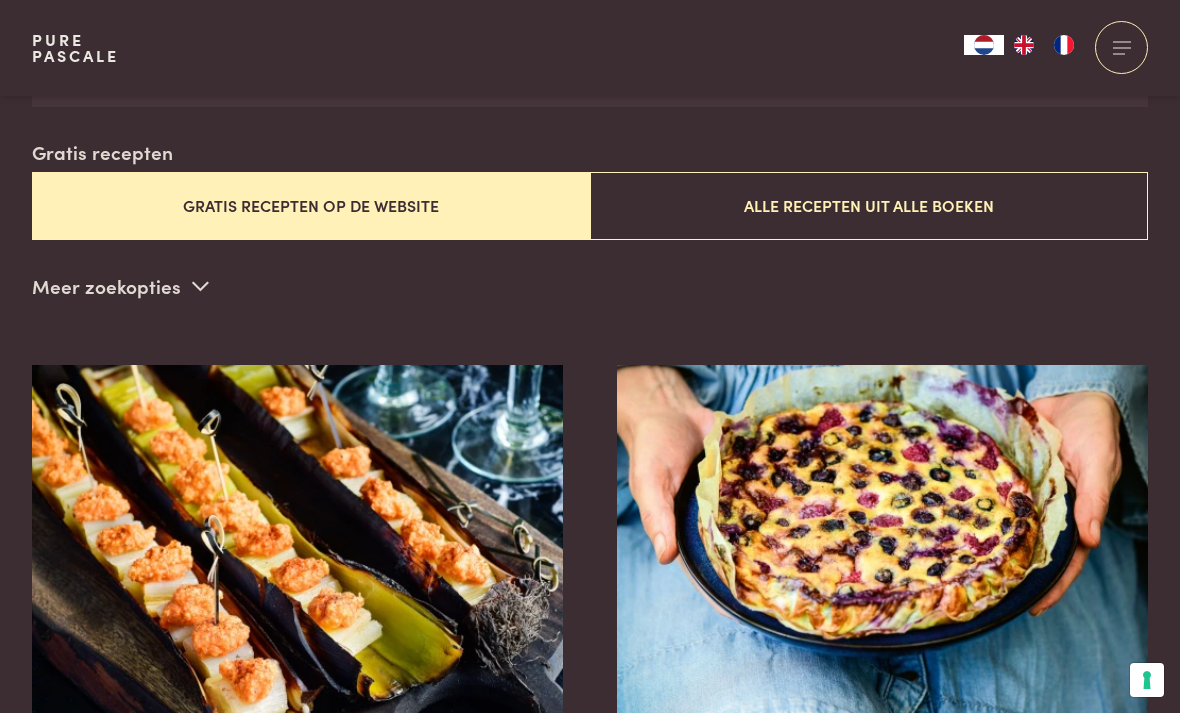 click at bounding box center [883, 565] 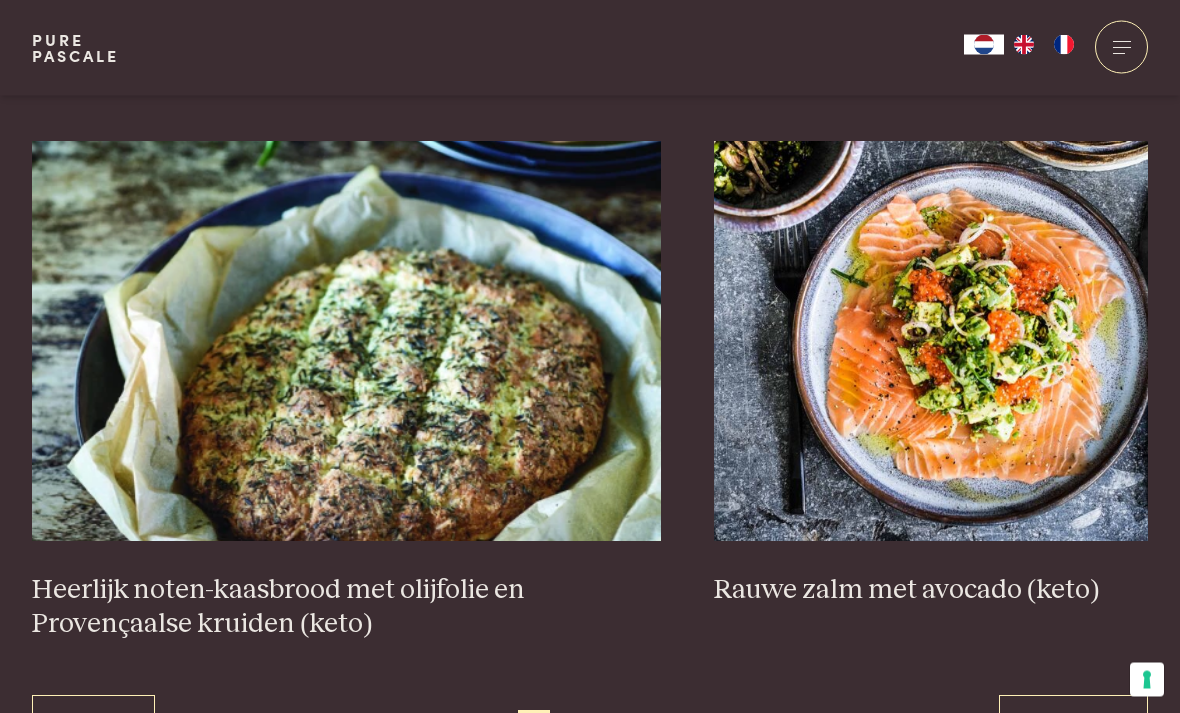 scroll, scrollTop: 3444, scrollLeft: 0, axis: vertical 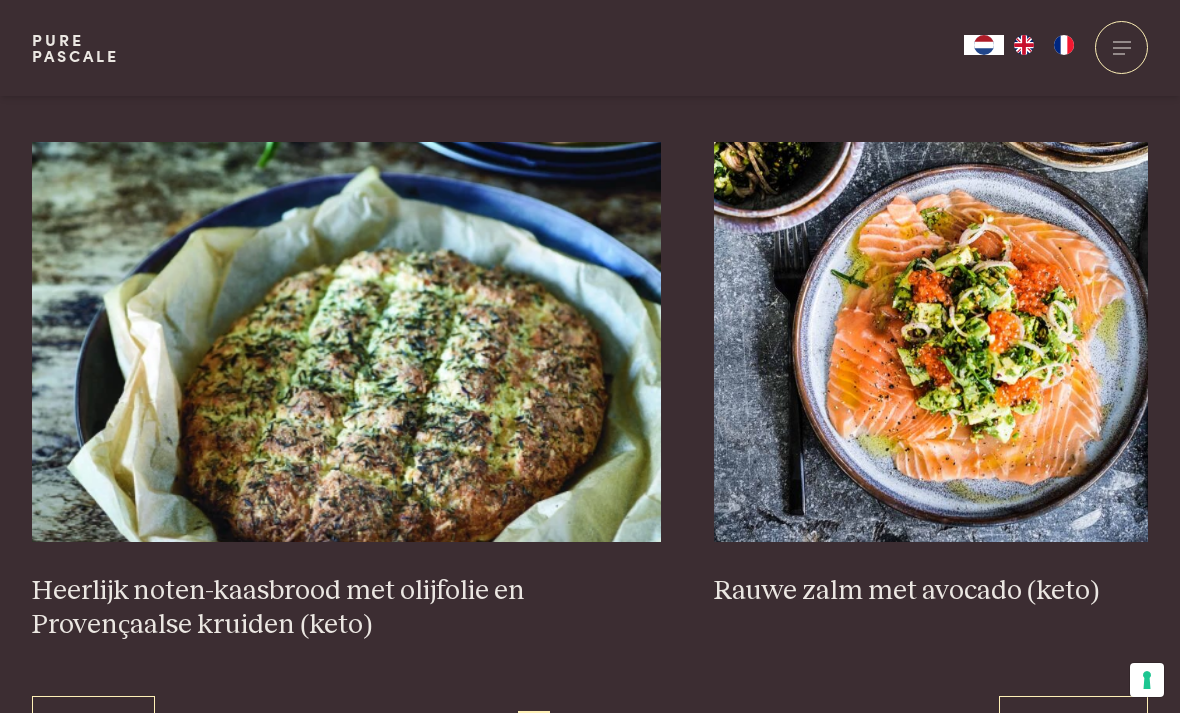 click on "3" at bounding box center [571, 727] 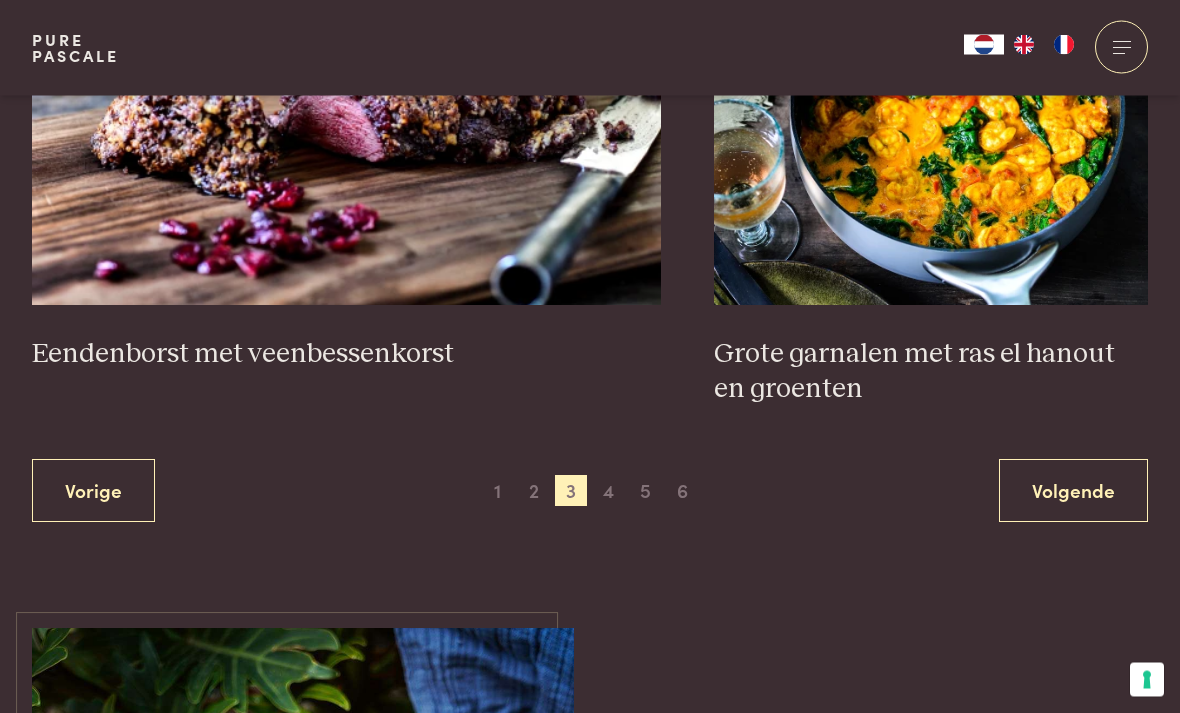 scroll, scrollTop: 3713, scrollLeft: 0, axis: vertical 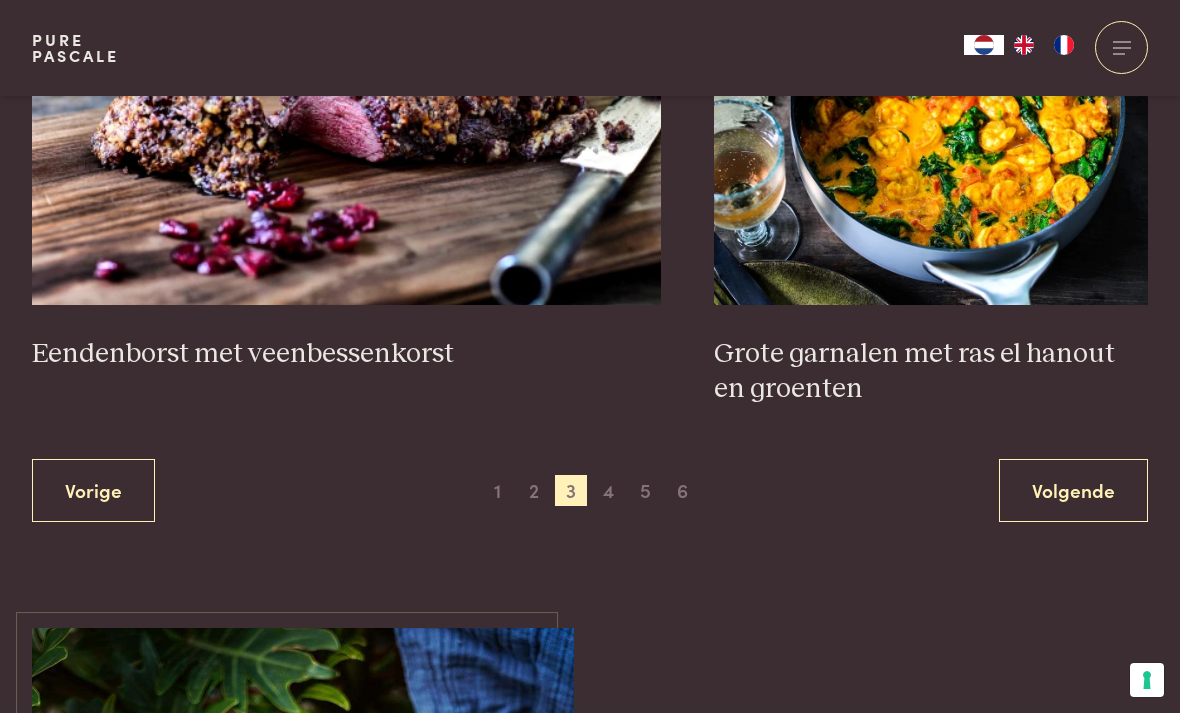 click on "4" at bounding box center (609, 491) 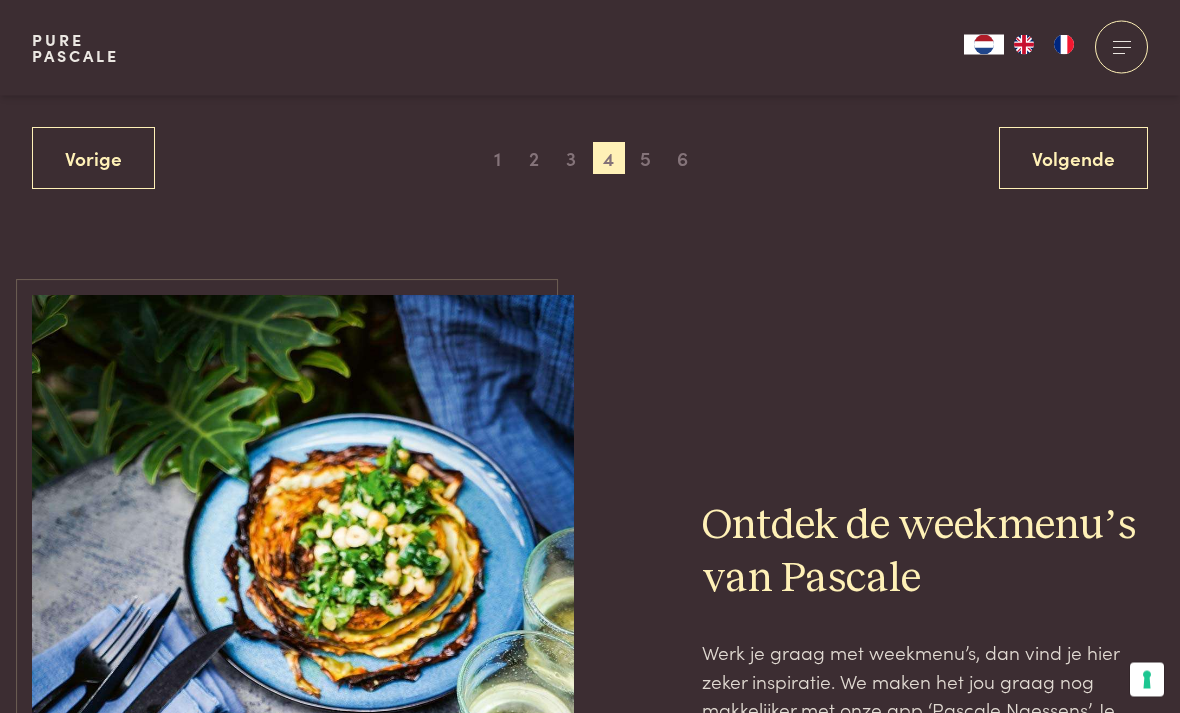 scroll, scrollTop: 3971, scrollLeft: 0, axis: vertical 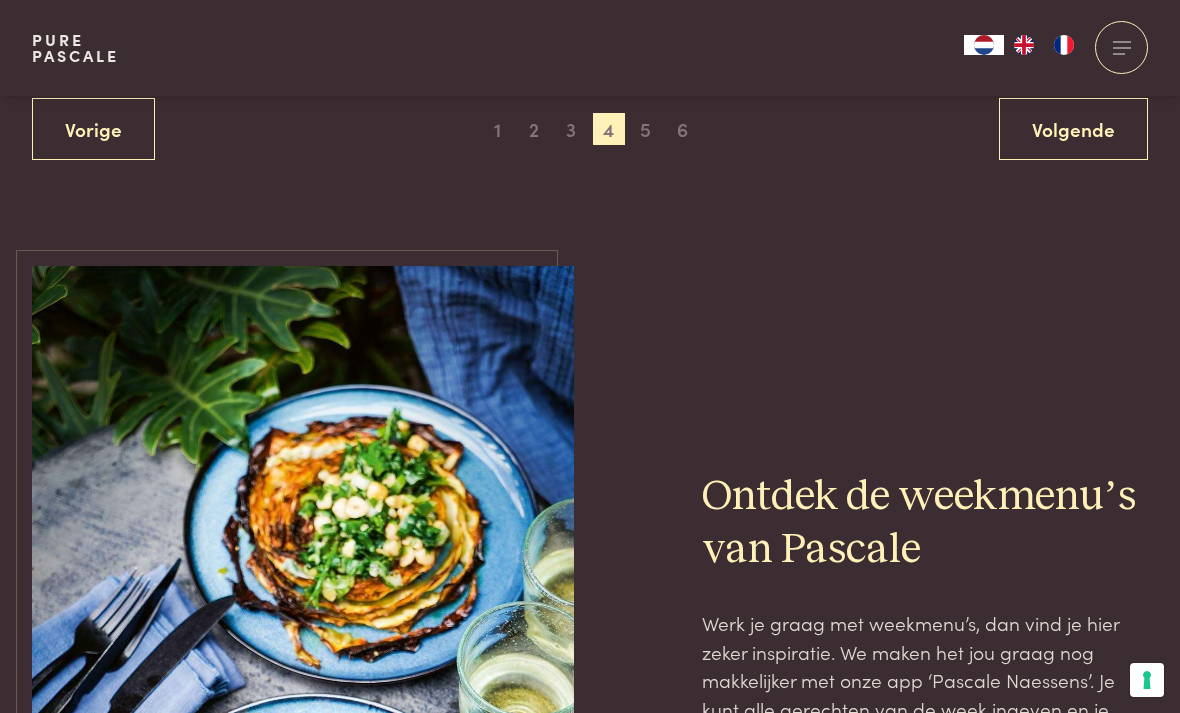 click on "5" at bounding box center (646, 129) 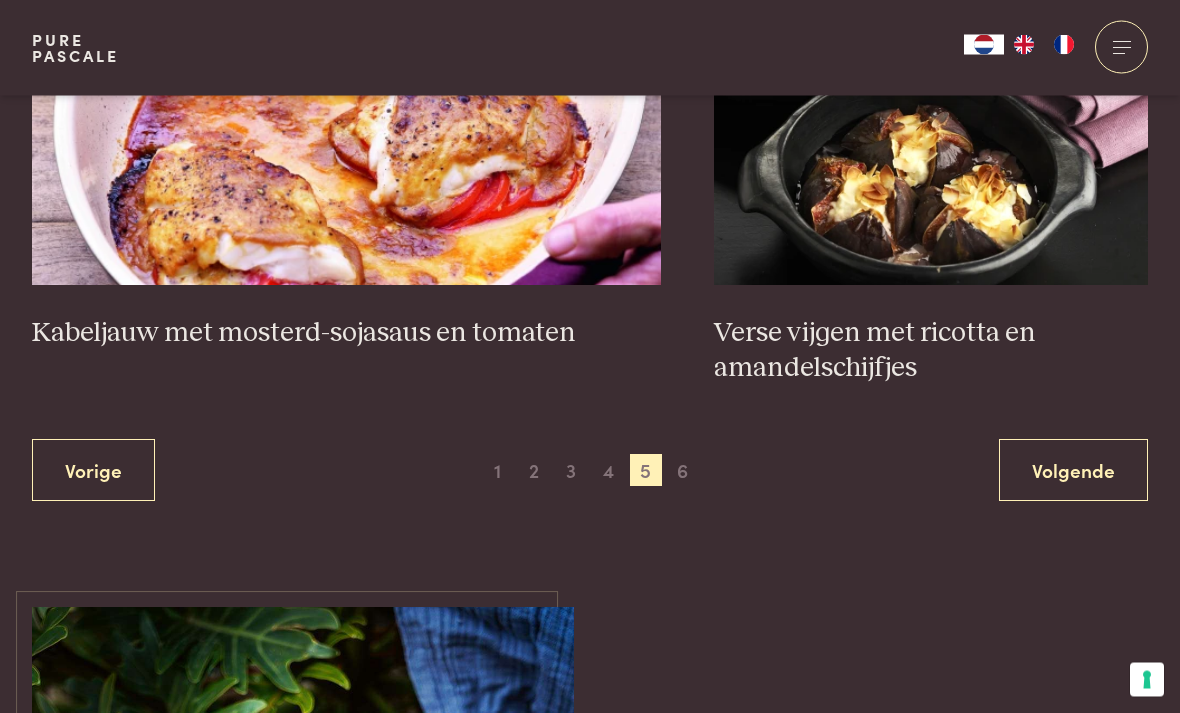 scroll, scrollTop: 3630, scrollLeft: 0, axis: vertical 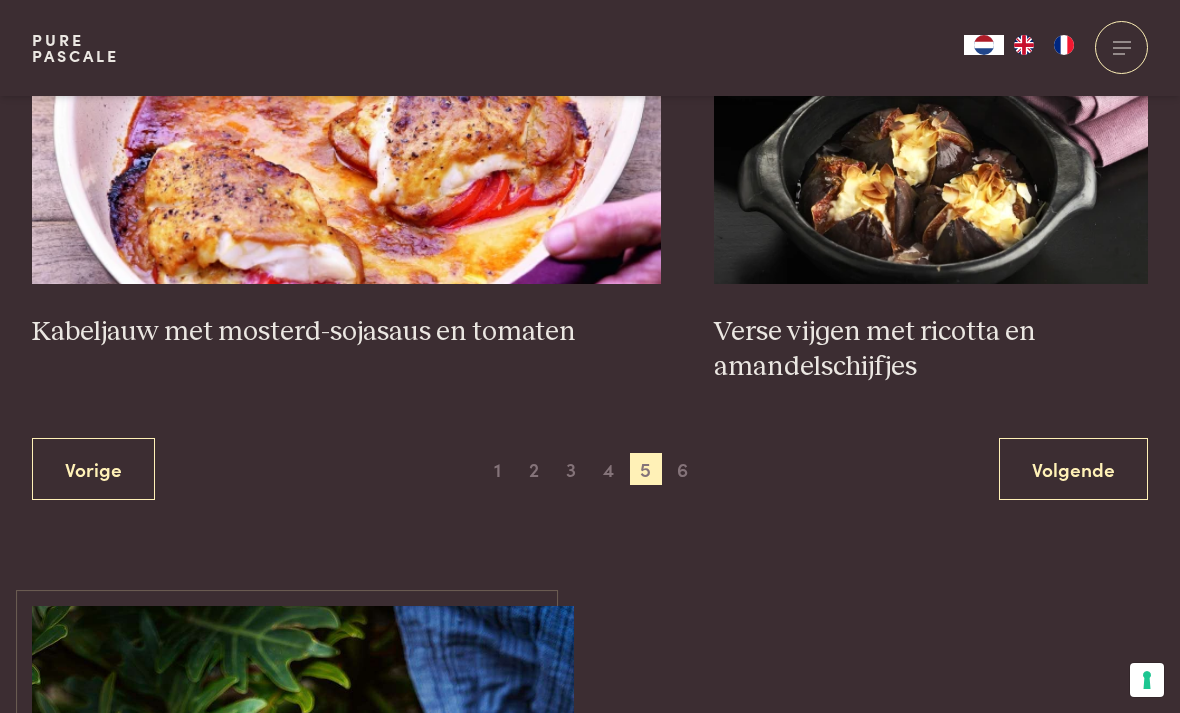 click on "6" at bounding box center (683, 469) 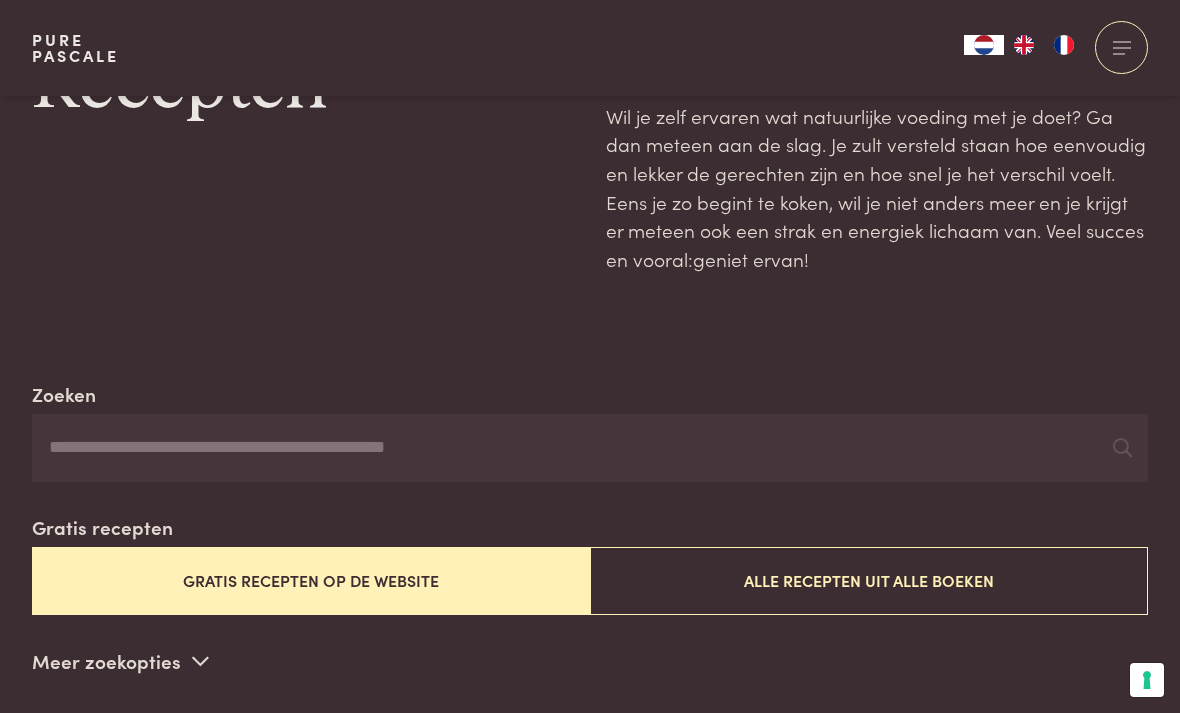 scroll, scrollTop: 0, scrollLeft: 0, axis: both 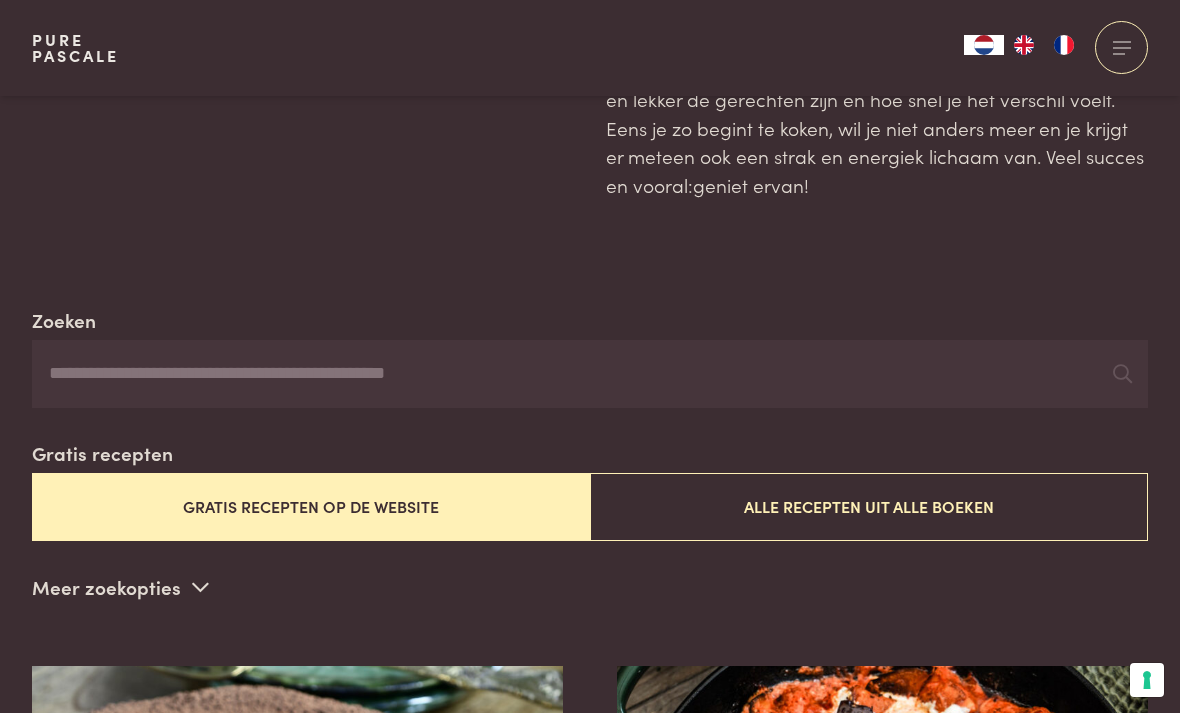 click on "Alle recepten uit alle boeken" at bounding box center [869, 506] 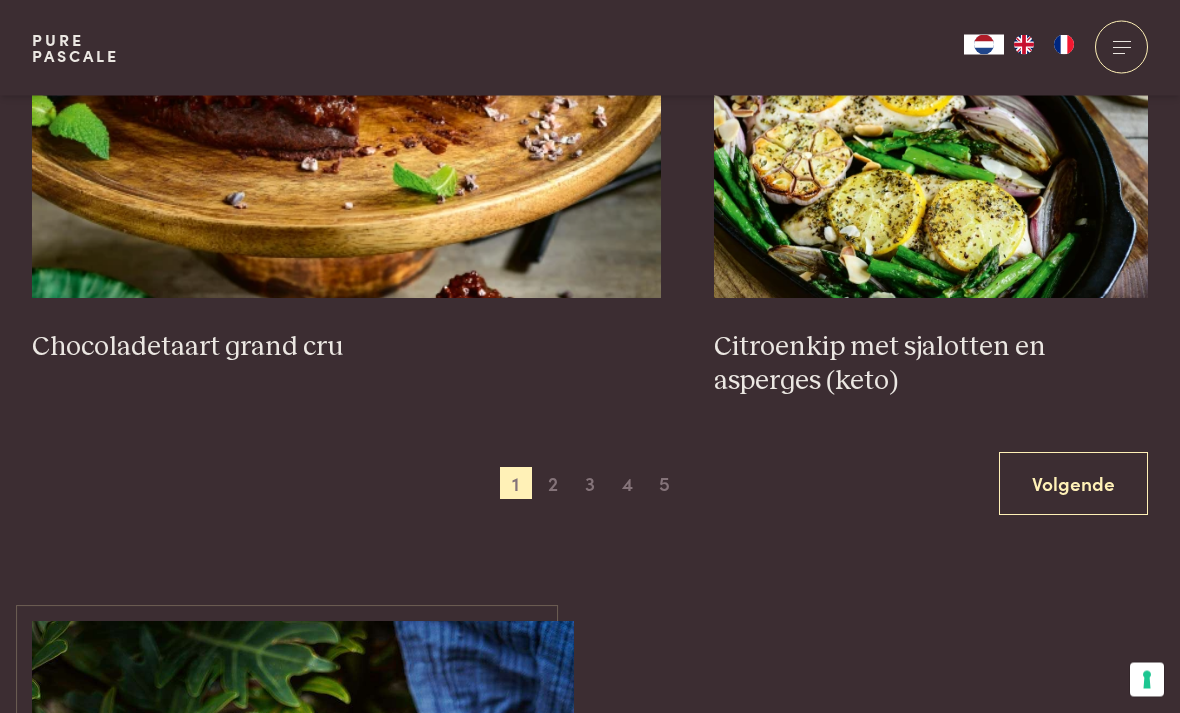 scroll, scrollTop: 3587, scrollLeft: 0, axis: vertical 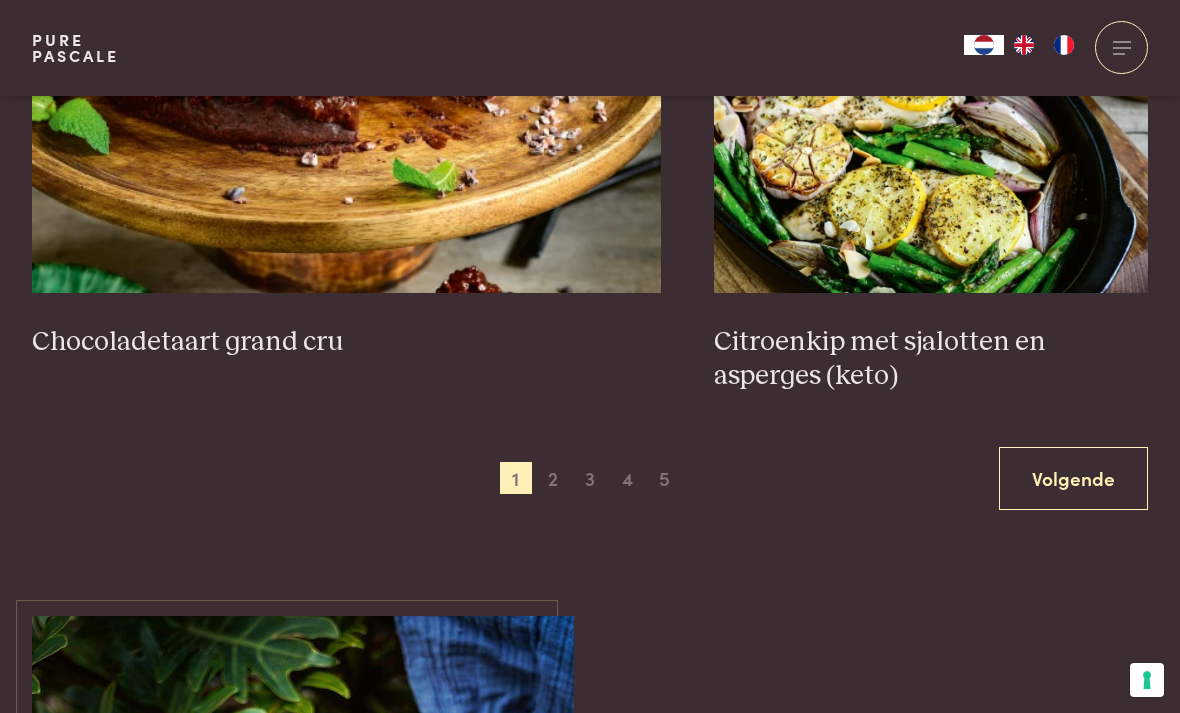 click on "Volgende" at bounding box center [1073, 478] 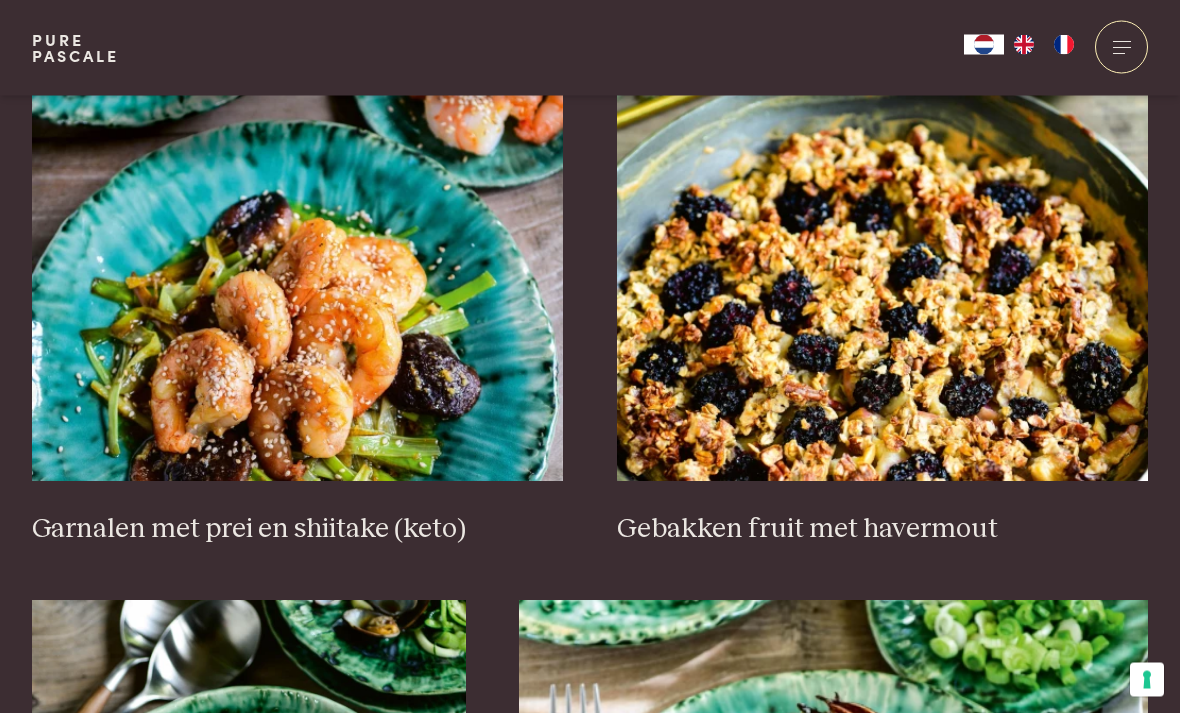 scroll, scrollTop: 2396, scrollLeft: 0, axis: vertical 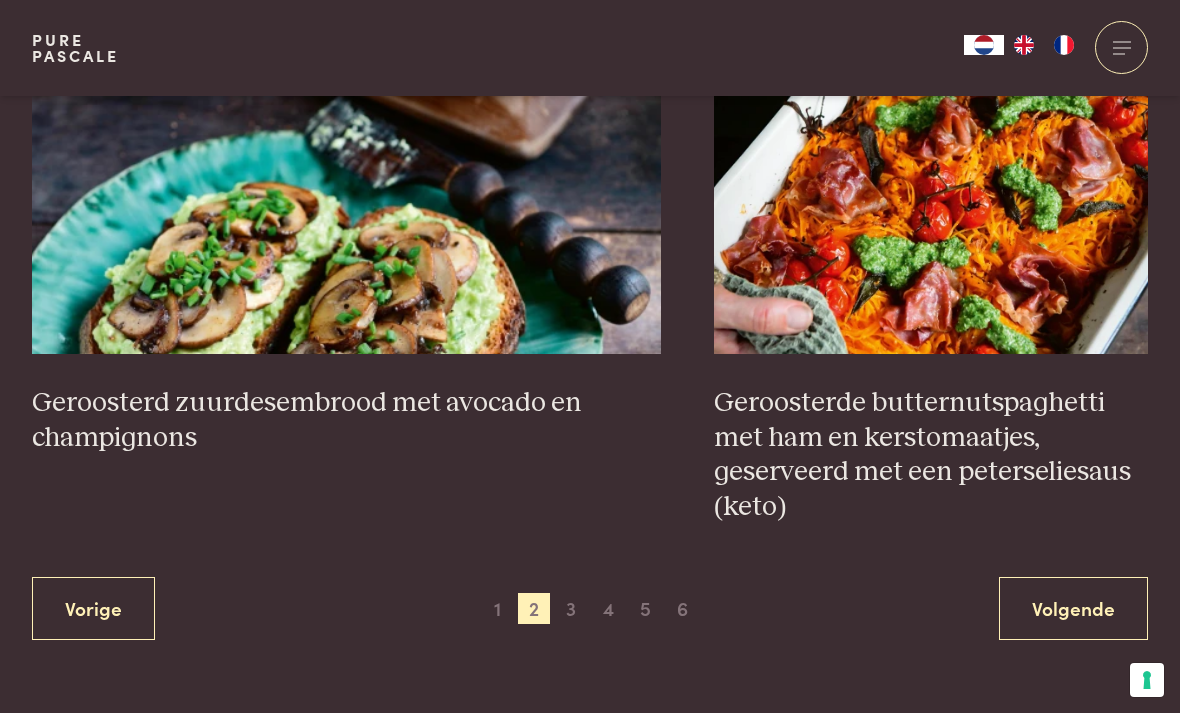 click on "Volgende" at bounding box center (1073, 608) 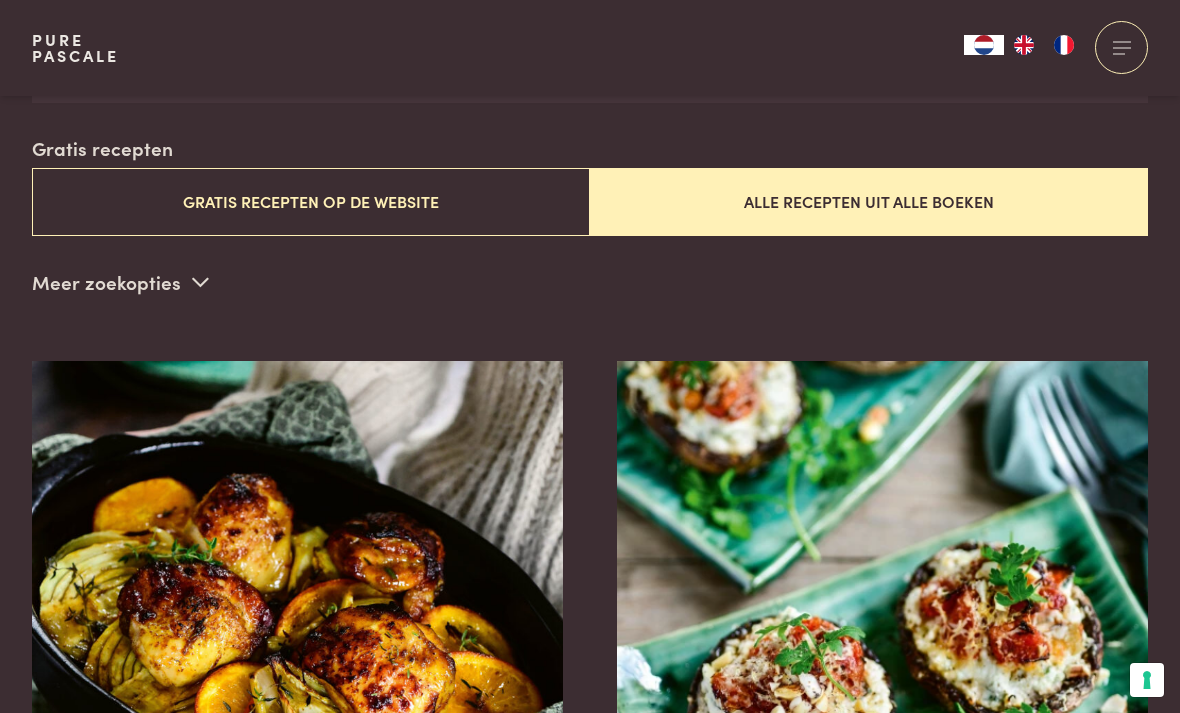 scroll, scrollTop: 483, scrollLeft: 0, axis: vertical 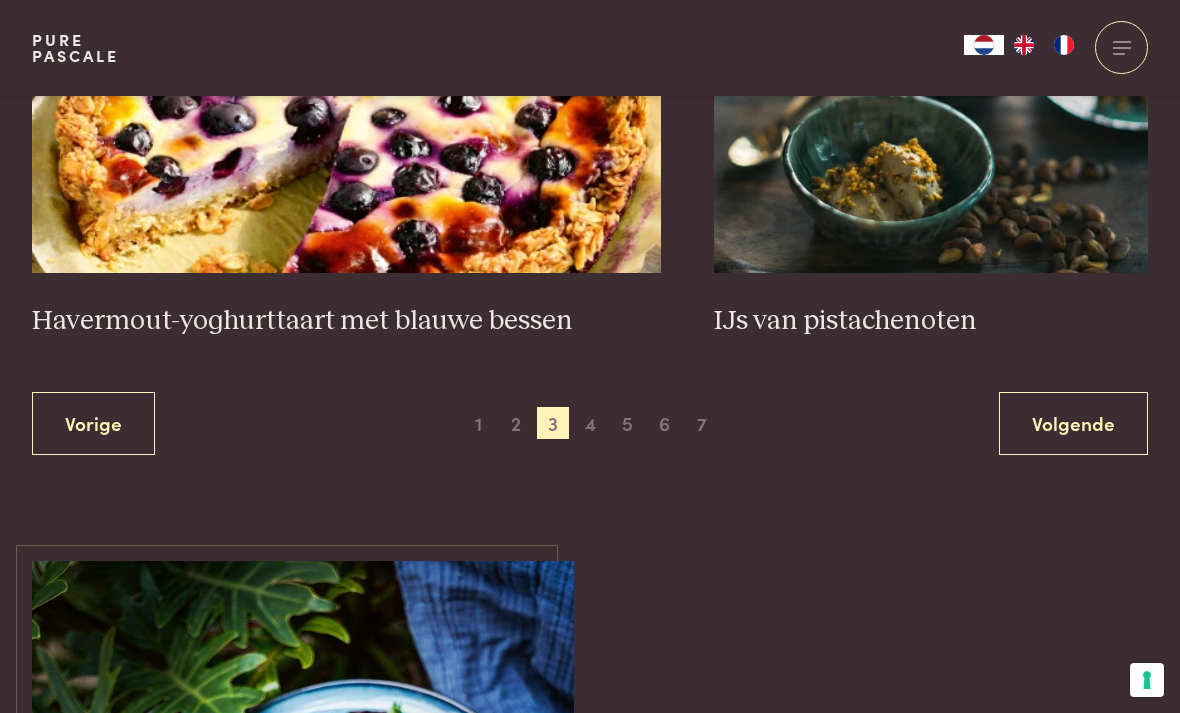 click on "Volgende" at bounding box center [1073, 423] 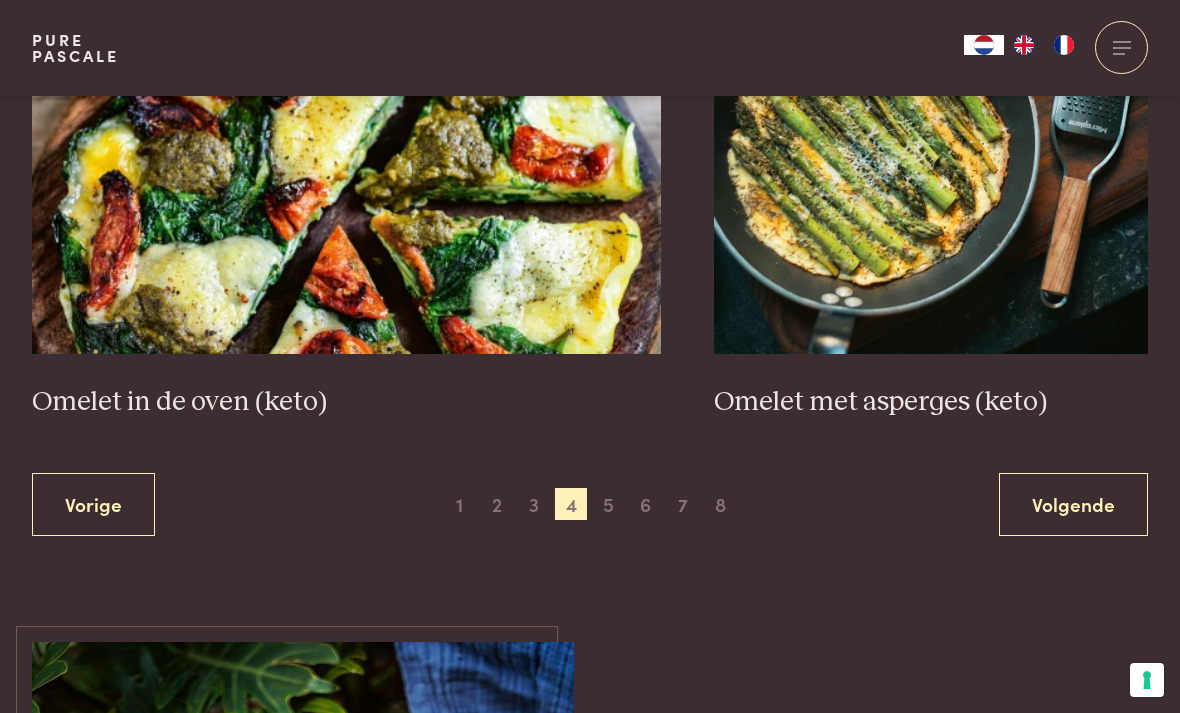 click on "5" at bounding box center (609, 504) 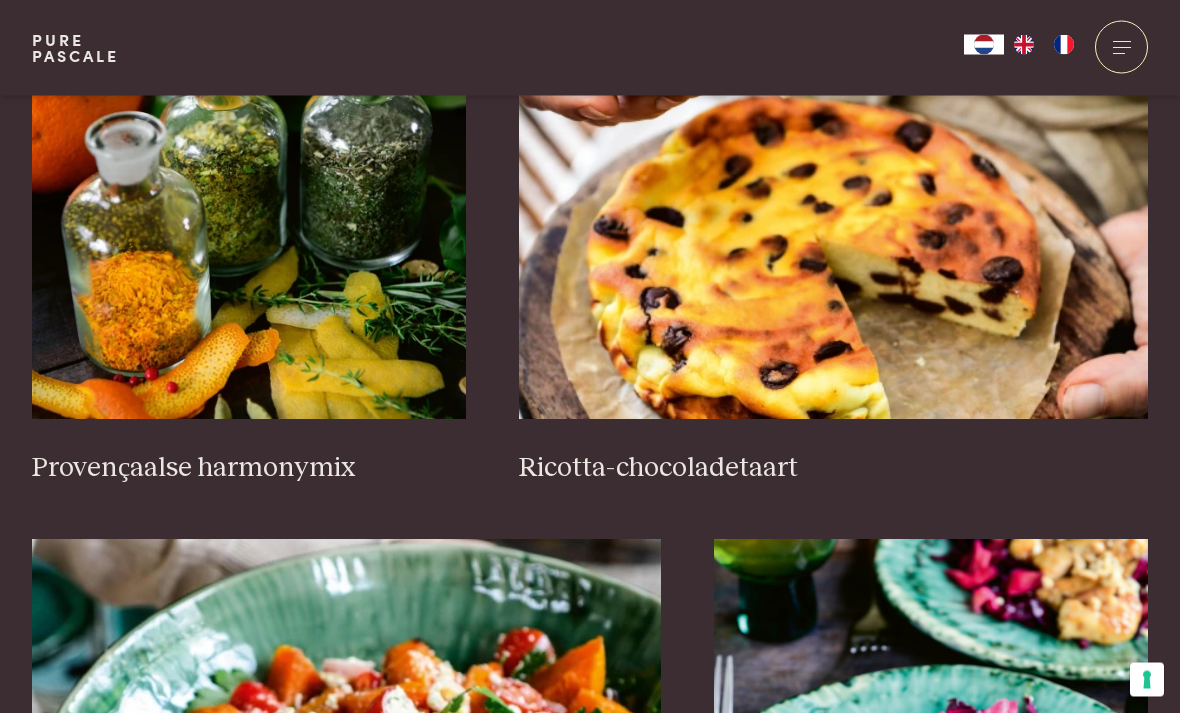 scroll, scrollTop: 2976, scrollLeft: 0, axis: vertical 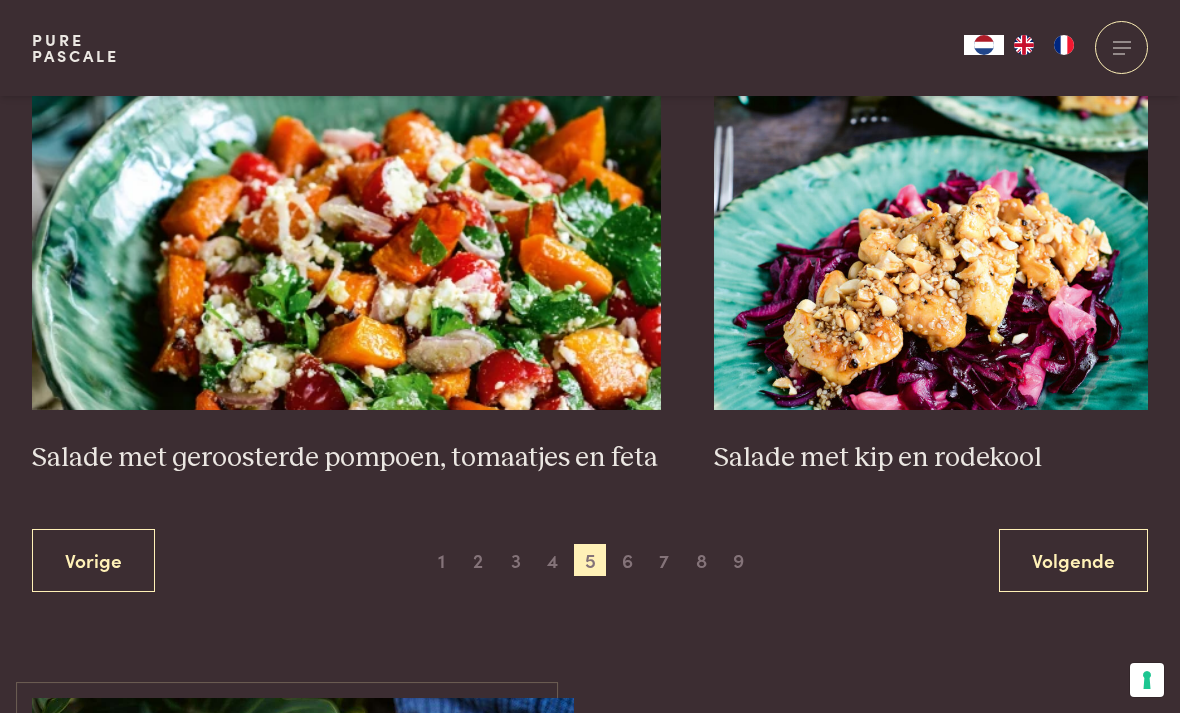 click on "6" at bounding box center (627, 560) 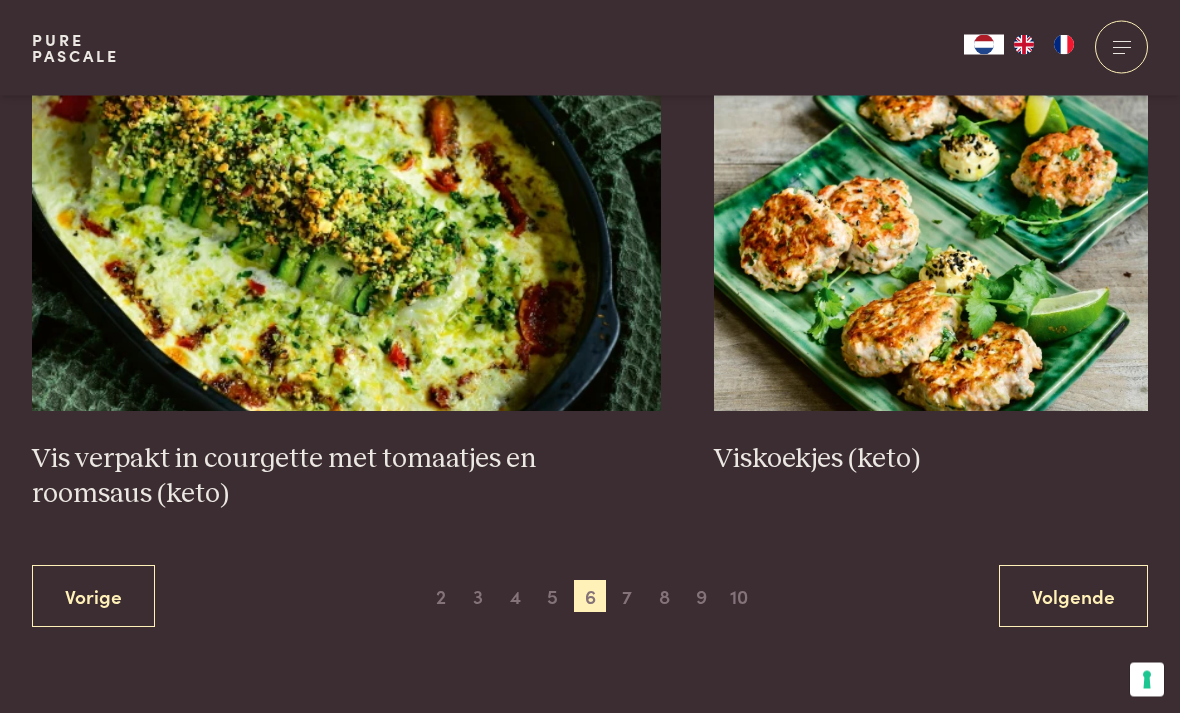 scroll, scrollTop: 3504, scrollLeft: 0, axis: vertical 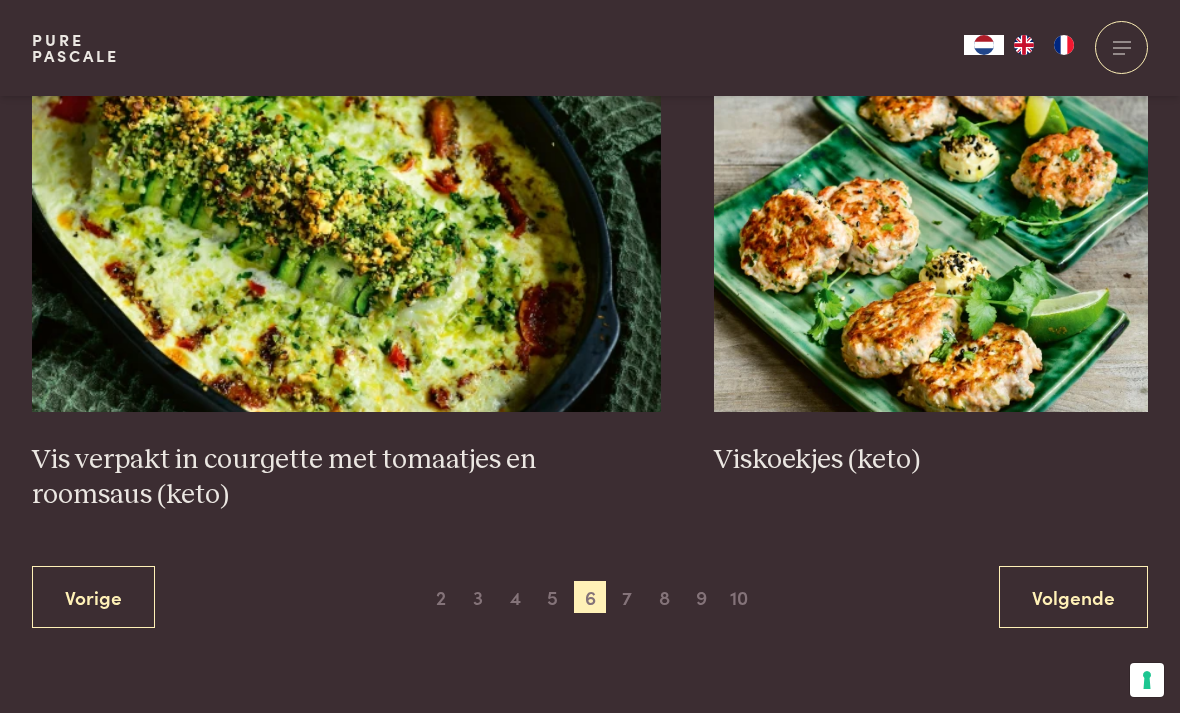 click on "7" at bounding box center [627, 597] 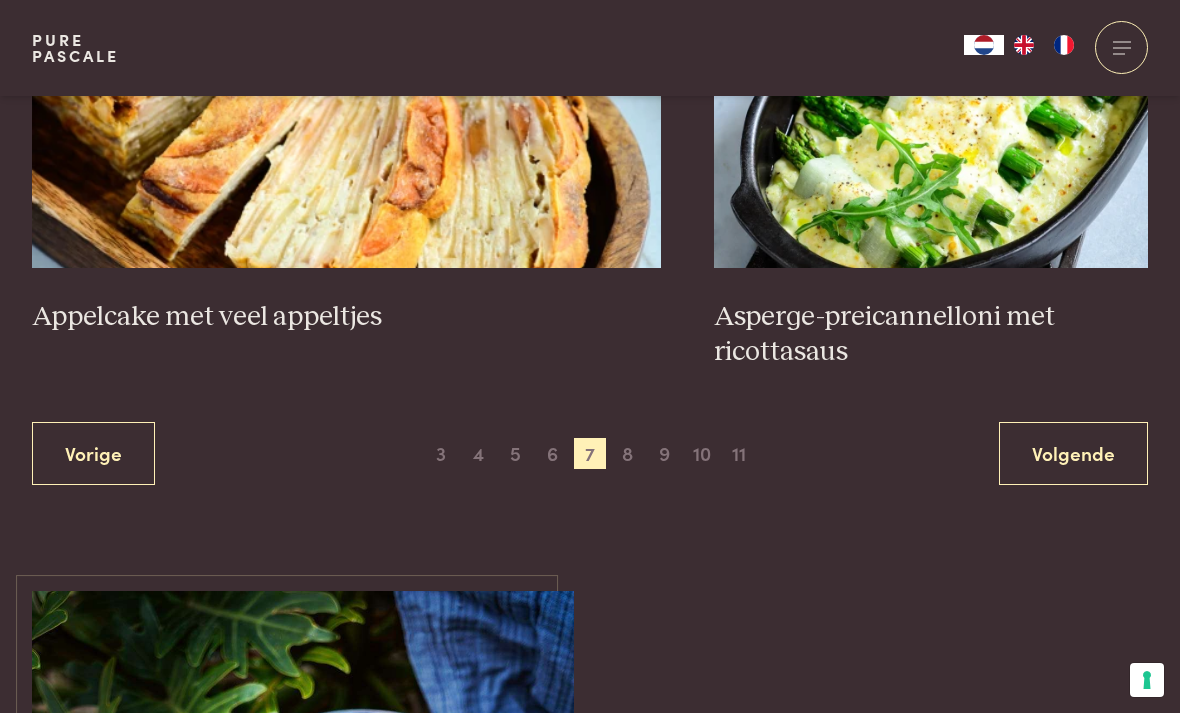 scroll, scrollTop: 3768, scrollLeft: 0, axis: vertical 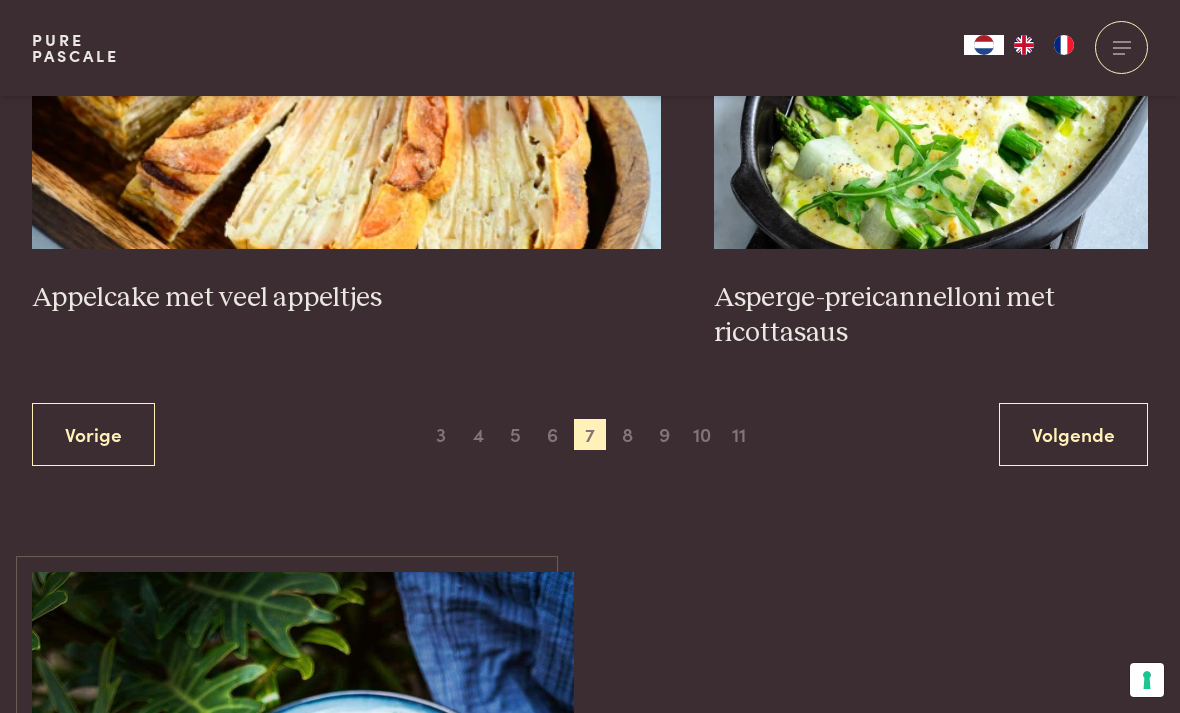 click on "8" at bounding box center [627, 435] 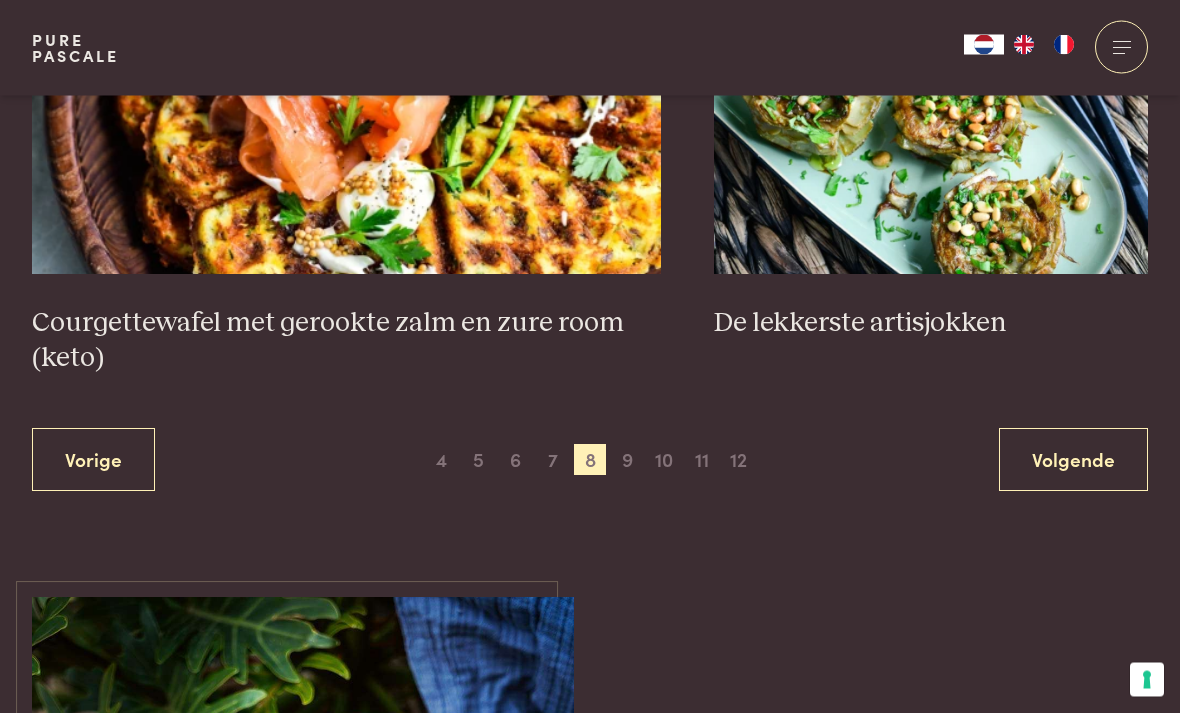 scroll, scrollTop: 3708, scrollLeft: 0, axis: vertical 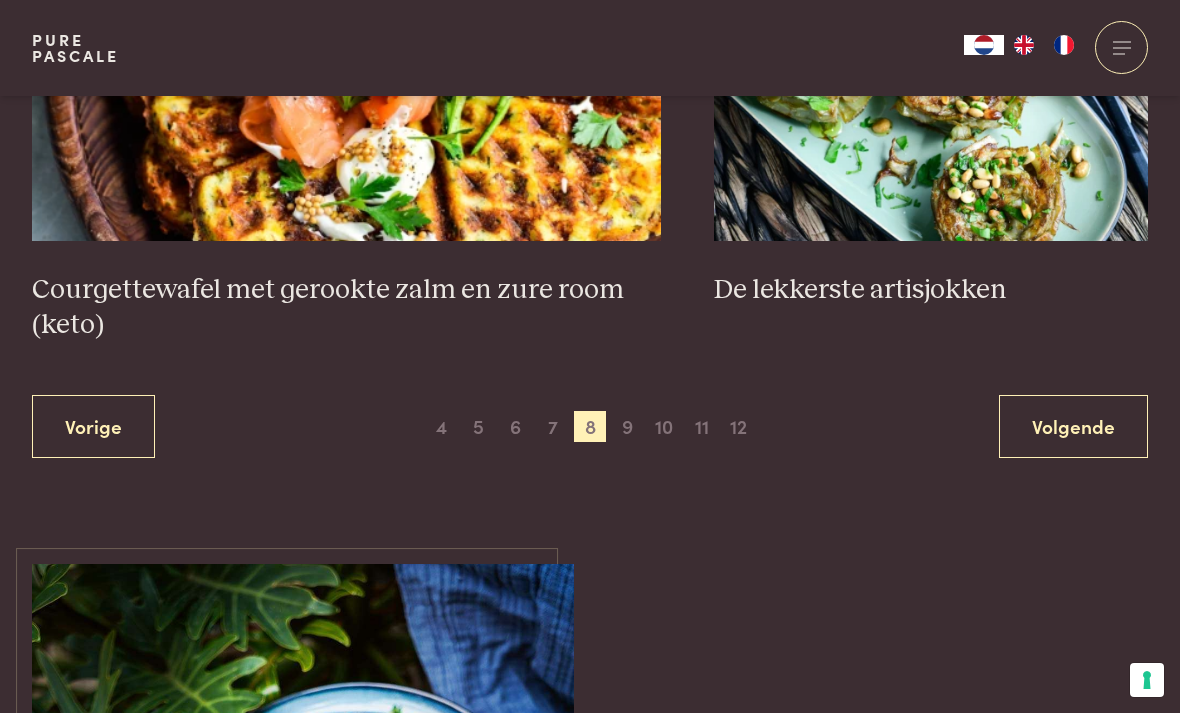 click on "Volgende" at bounding box center (1073, 426) 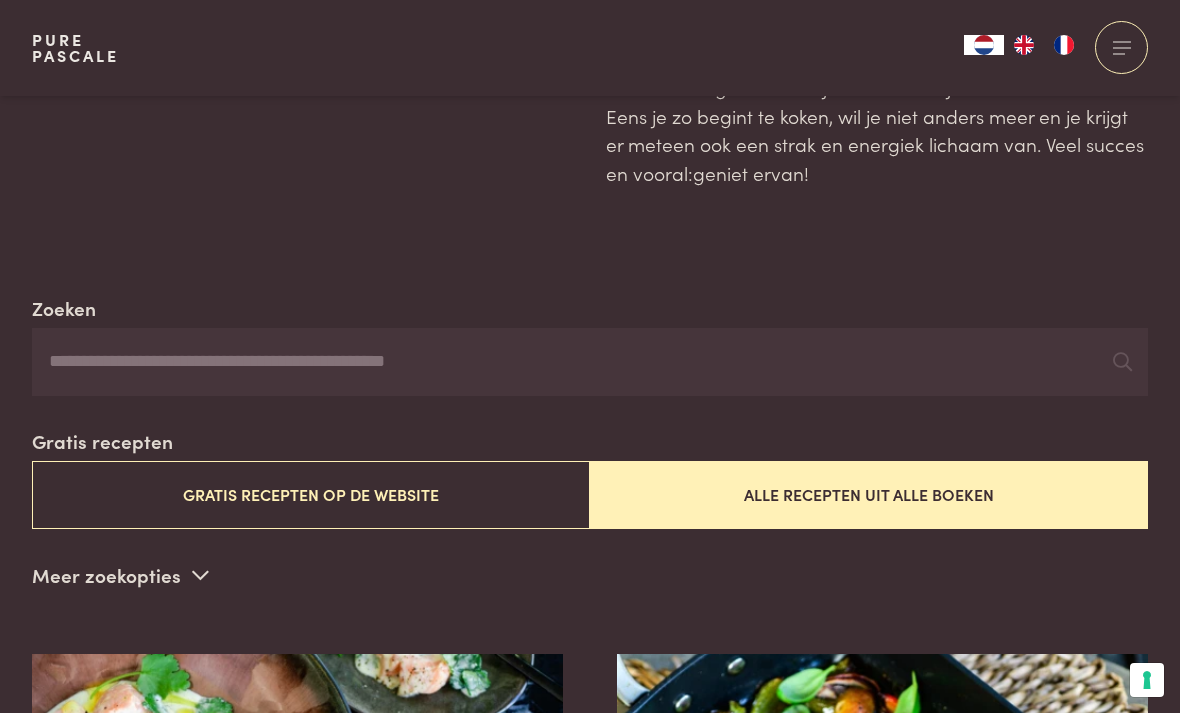 scroll, scrollTop: 0, scrollLeft: 0, axis: both 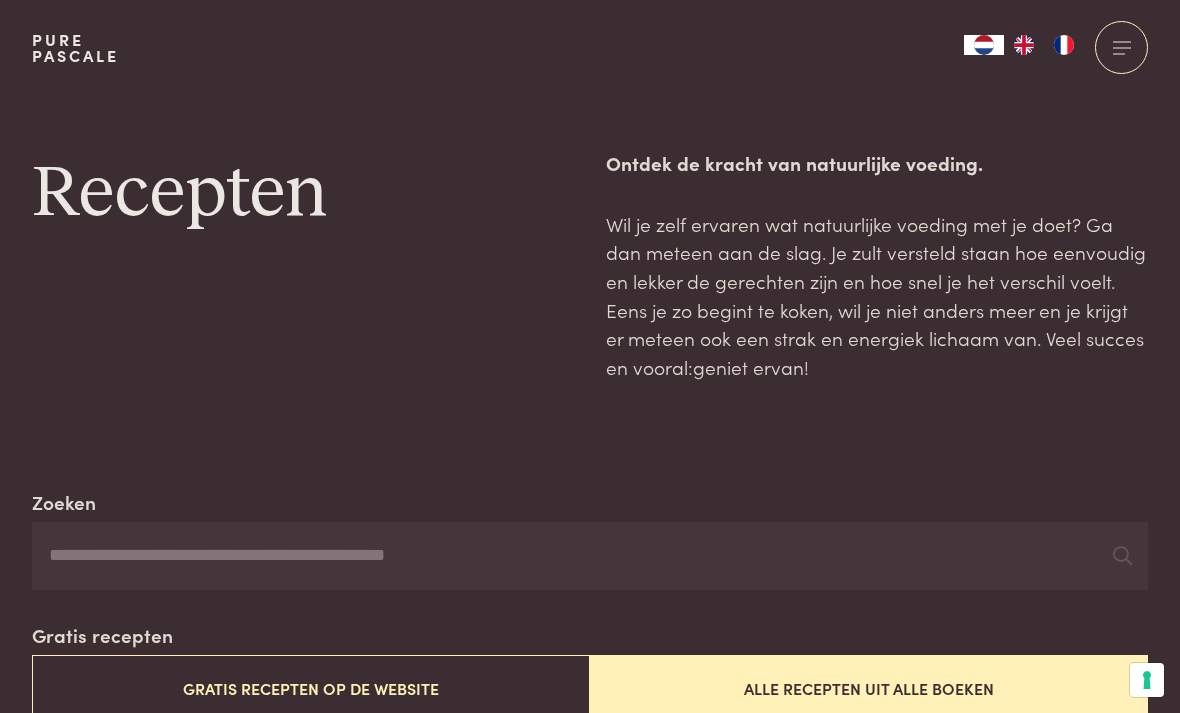 click on "Zoeken" at bounding box center (590, 556) 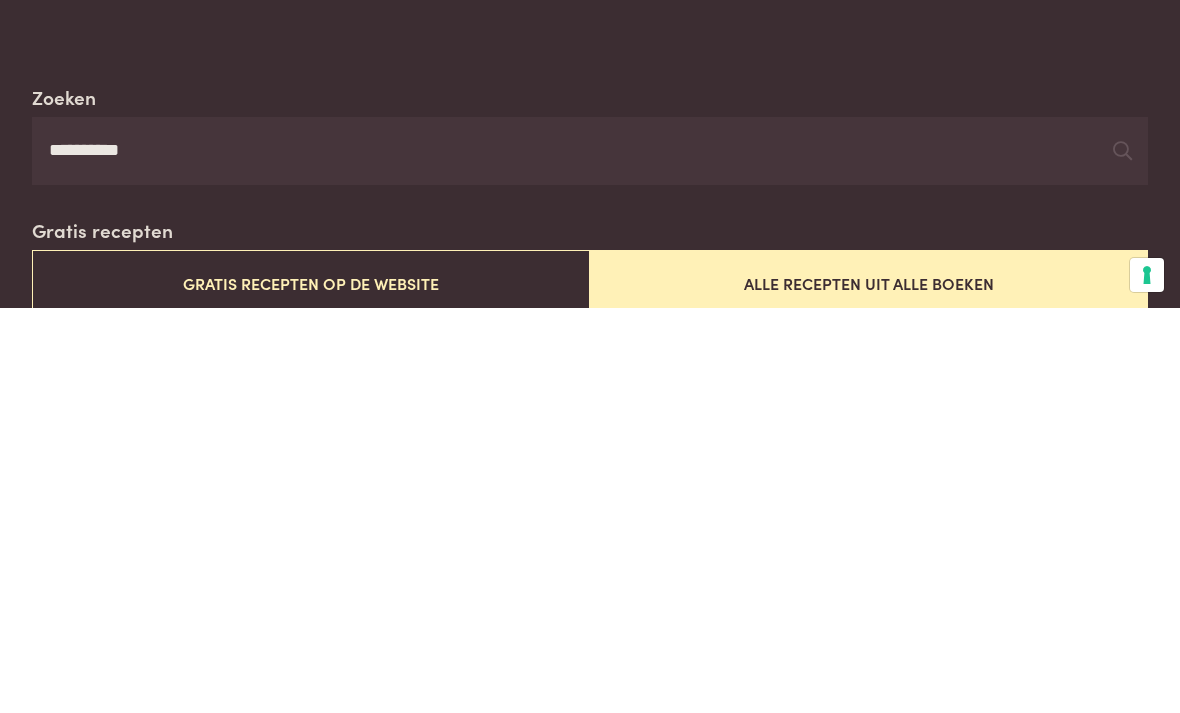 type on "*********" 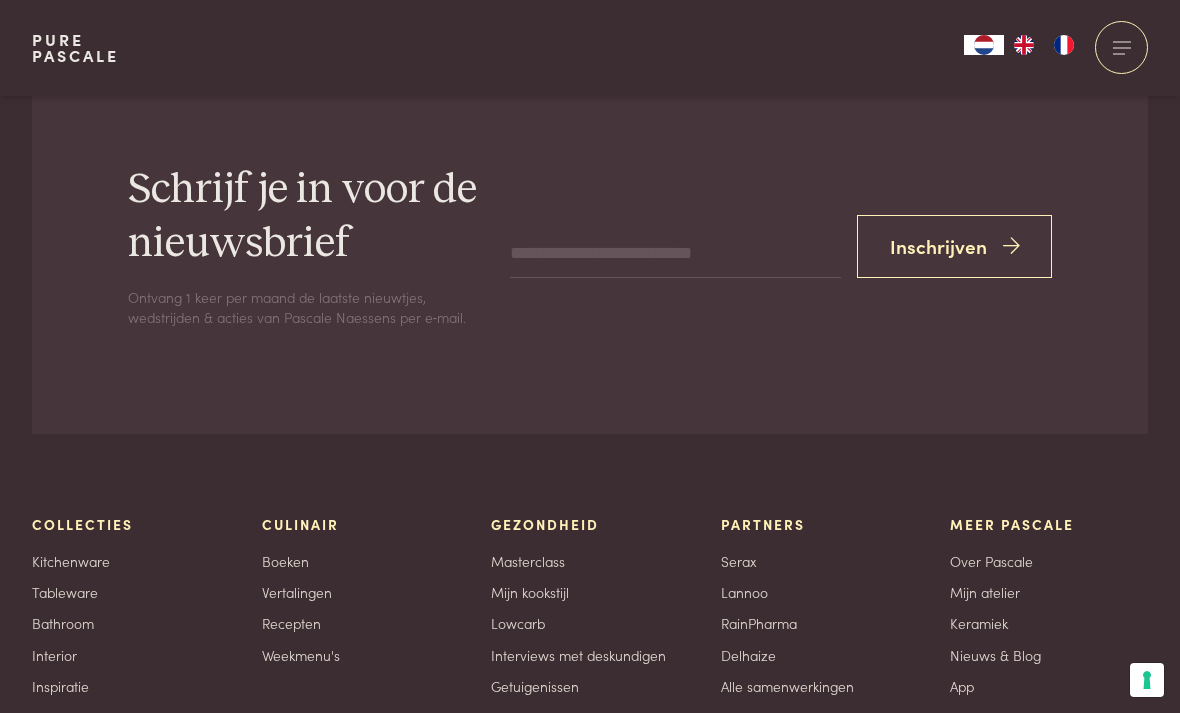 scroll, scrollTop: 5361, scrollLeft: 0, axis: vertical 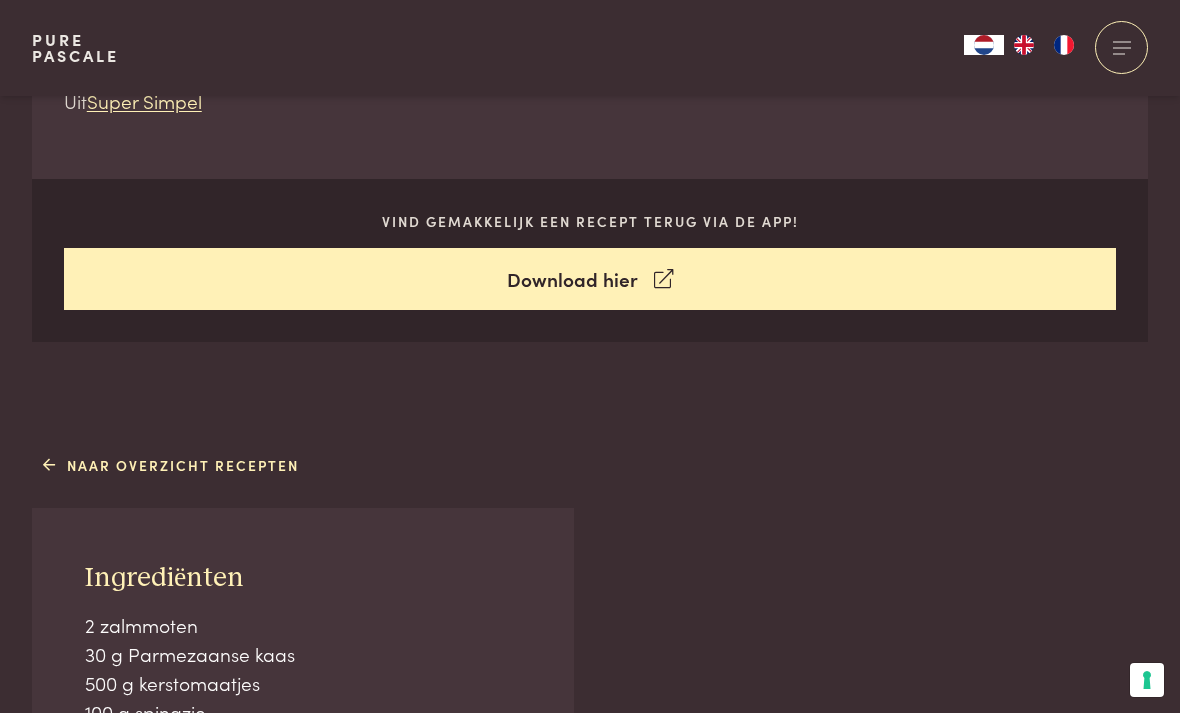 click on "Download hier" at bounding box center [590, 279] 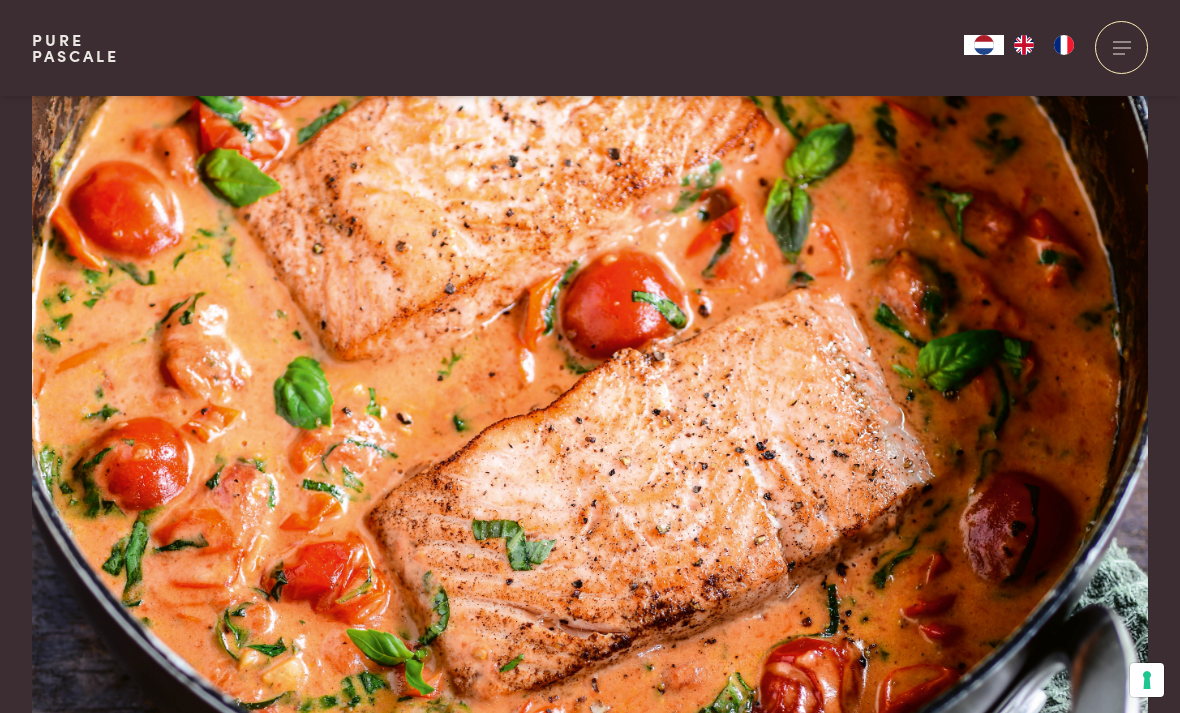 scroll, scrollTop: 951, scrollLeft: 0, axis: vertical 